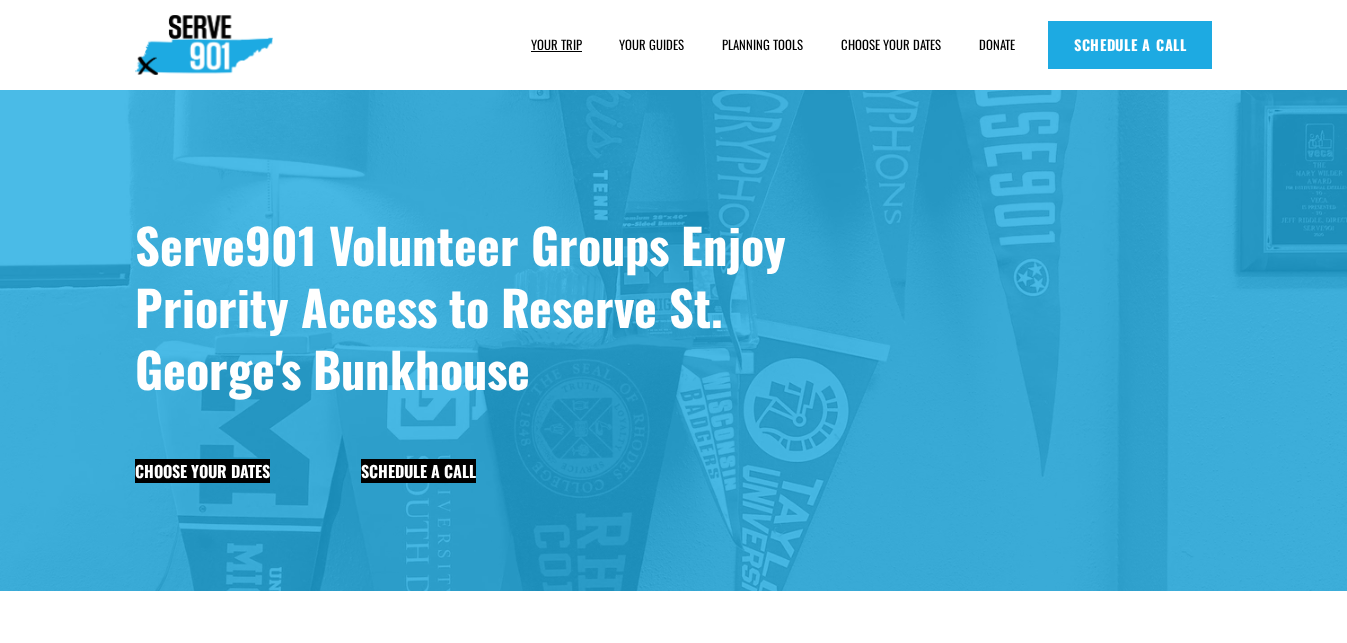 scroll, scrollTop: 0, scrollLeft: 0, axis: both 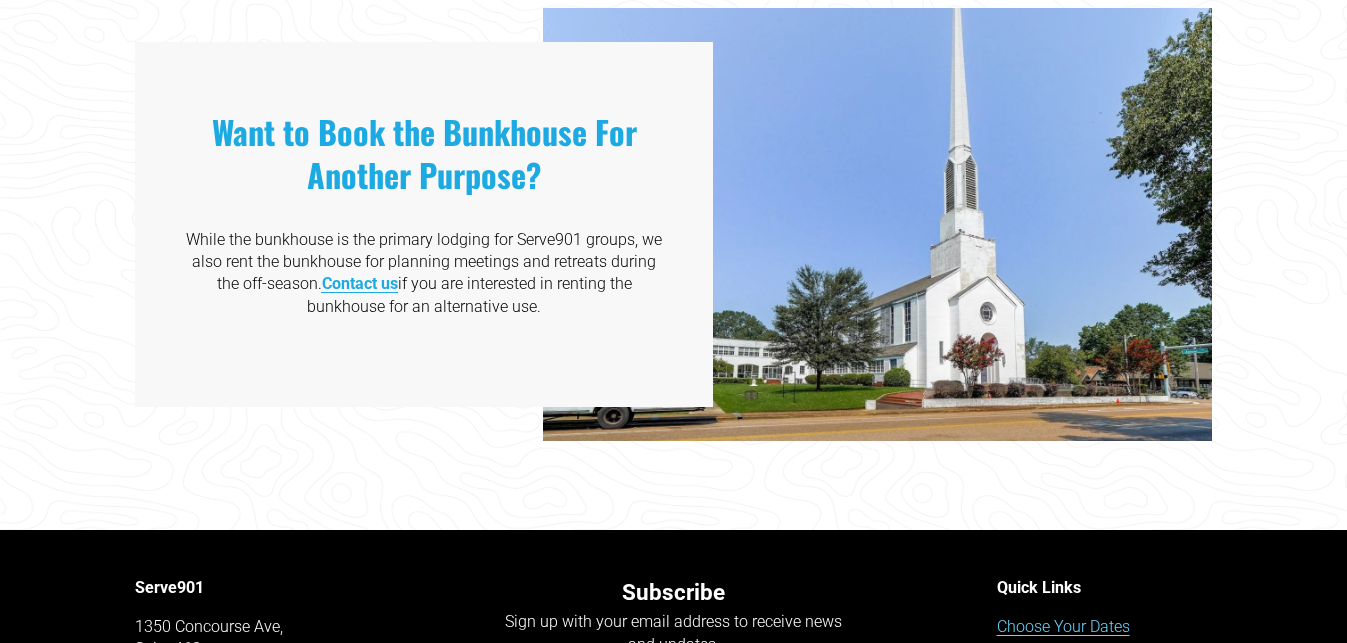 click on "Contact us" at bounding box center [360, 283] 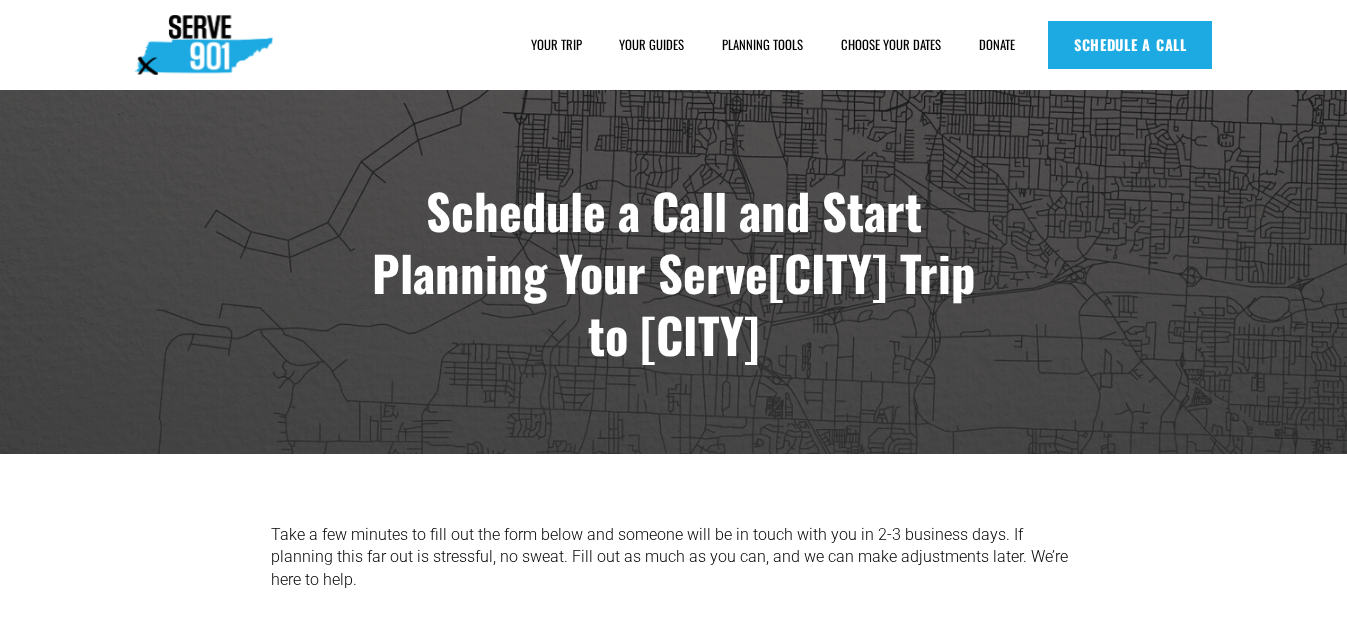 scroll, scrollTop: 0, scrollLeft: 0, axis: both 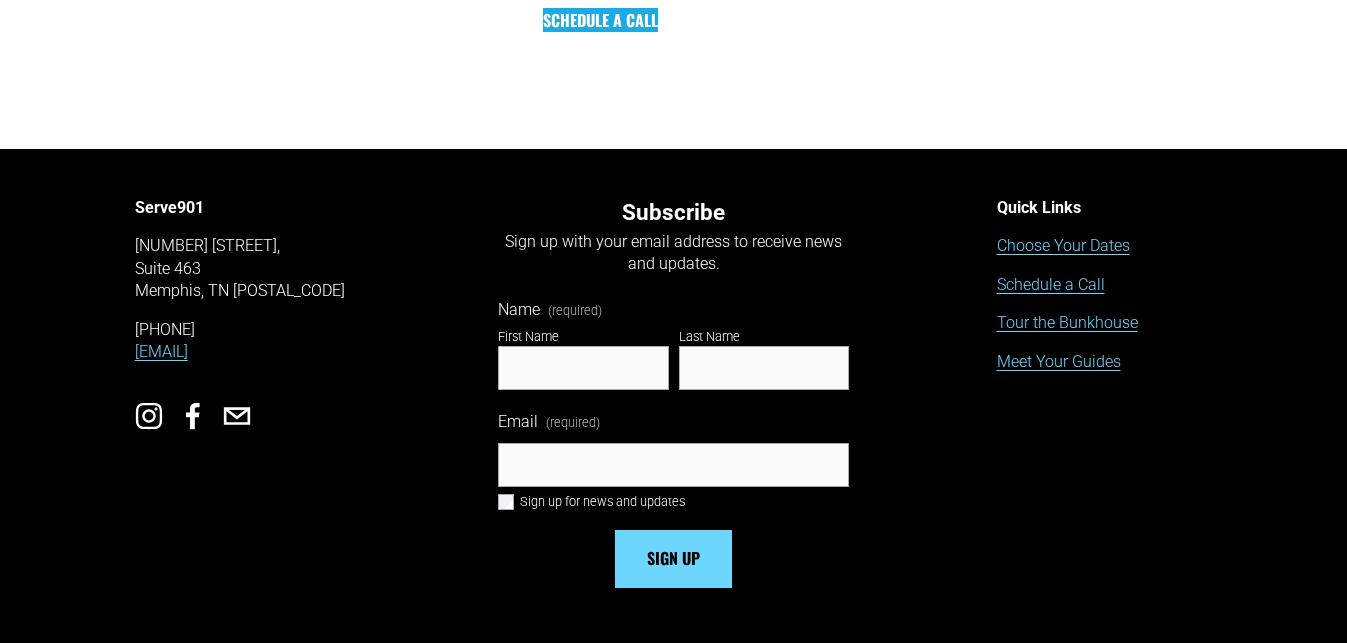 click on "Tour the Bunkhouse" at bounding box center (1067, 323) 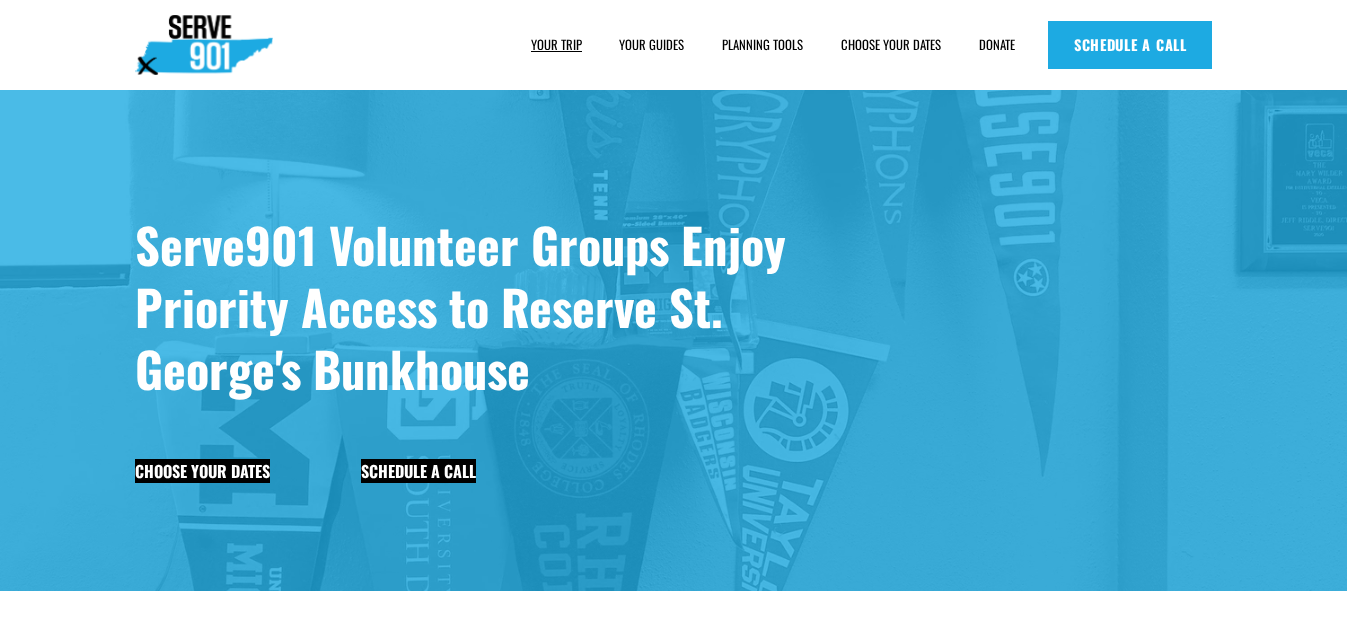 scroll, scrollTop: 0, scrollLeft: 0, axis: both 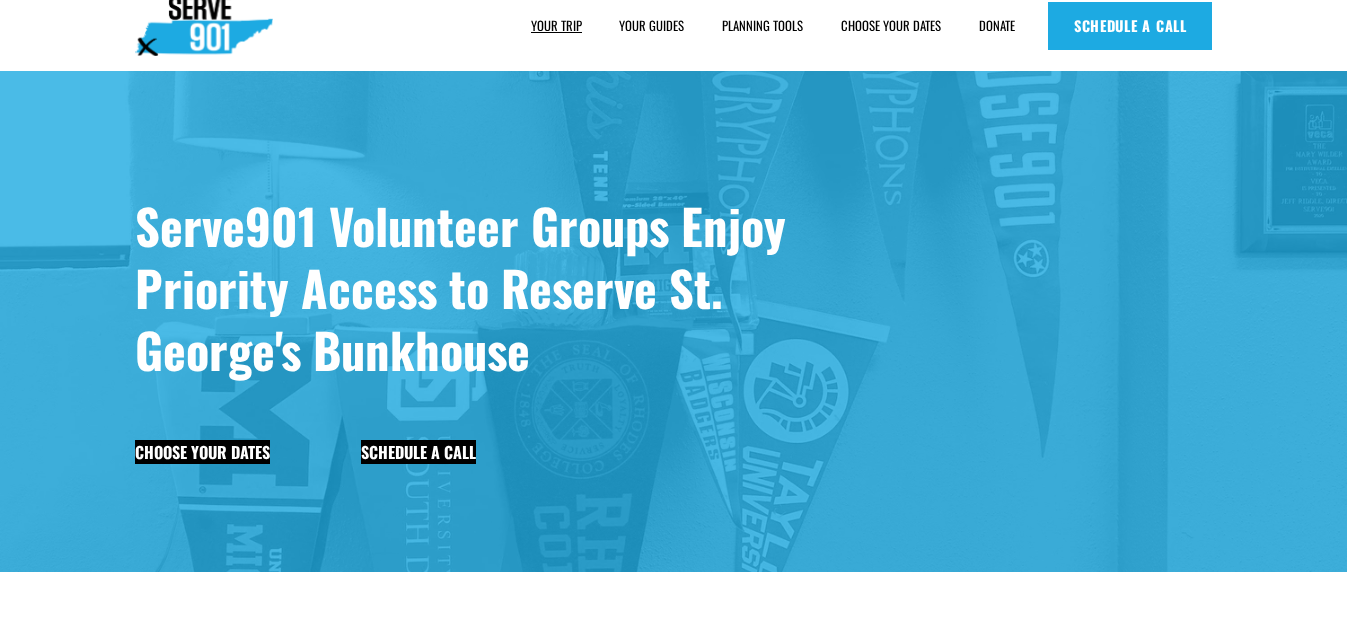 click on "PLANNING TOOLS" at bounding box center [762, 26] 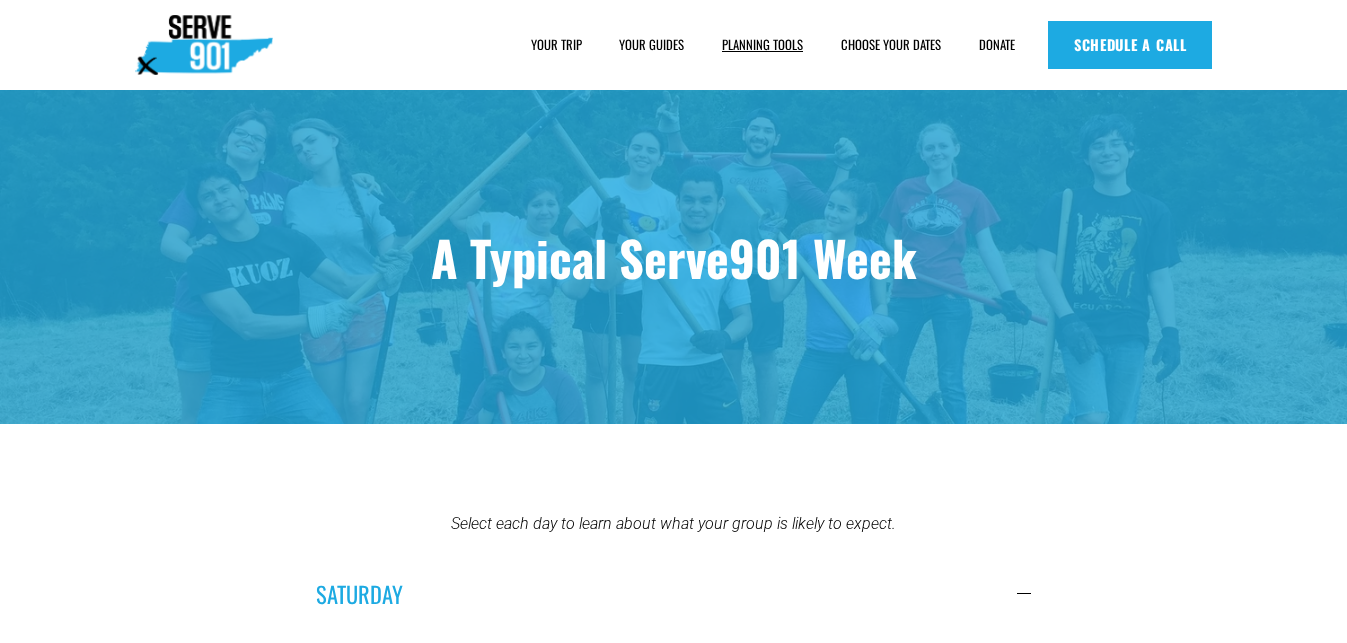 scroll, scrollTop: 0, scrollLeft: 0, axis: both 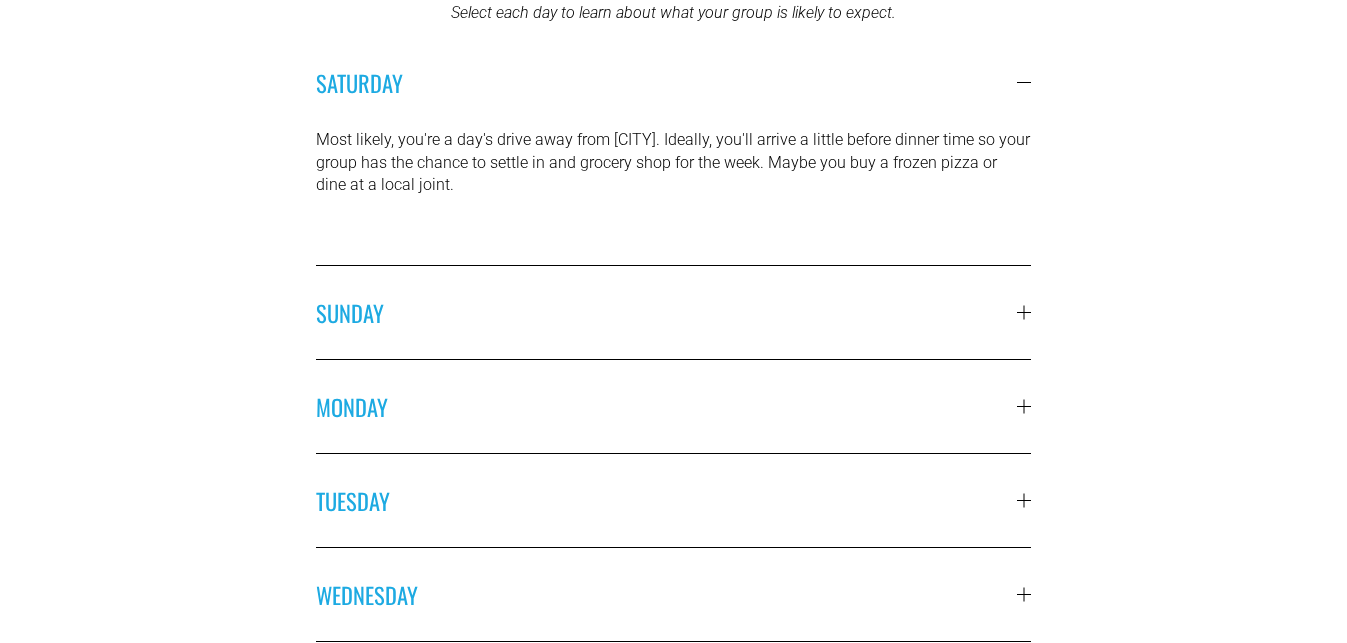 click on "SUNDAY" at bounding box center [673, 312] 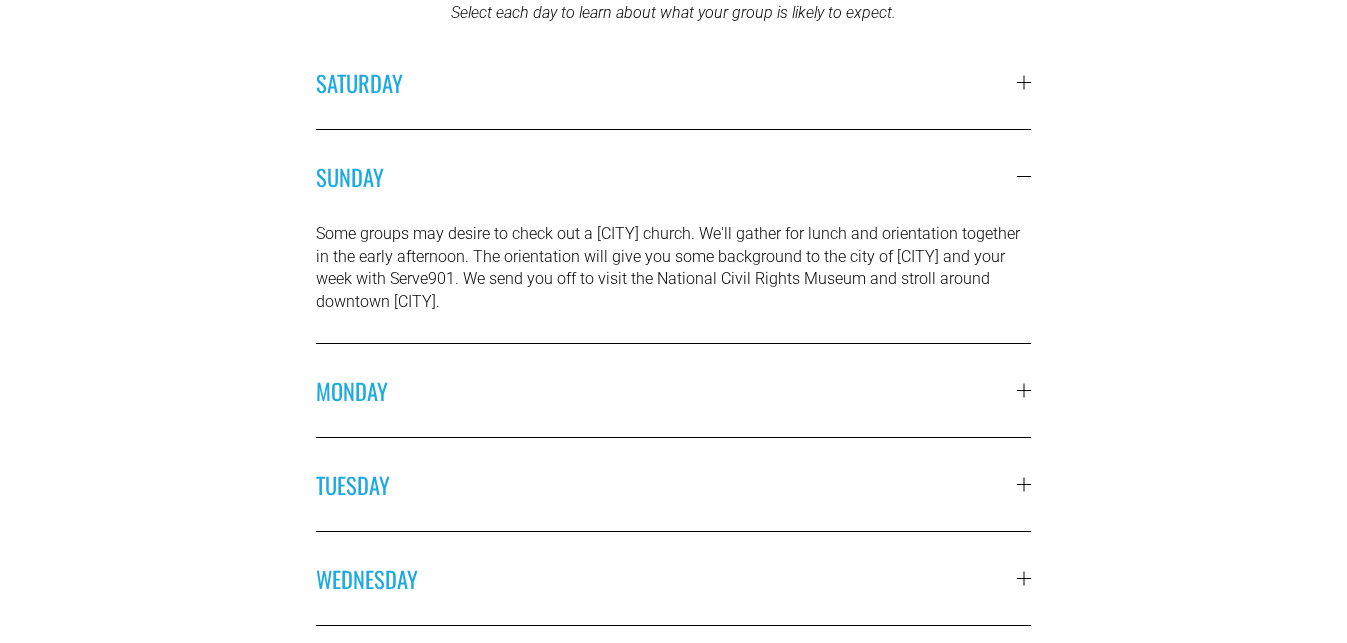 scroll, scrollTop: 544, scrollLeft: 0, axis: vertical 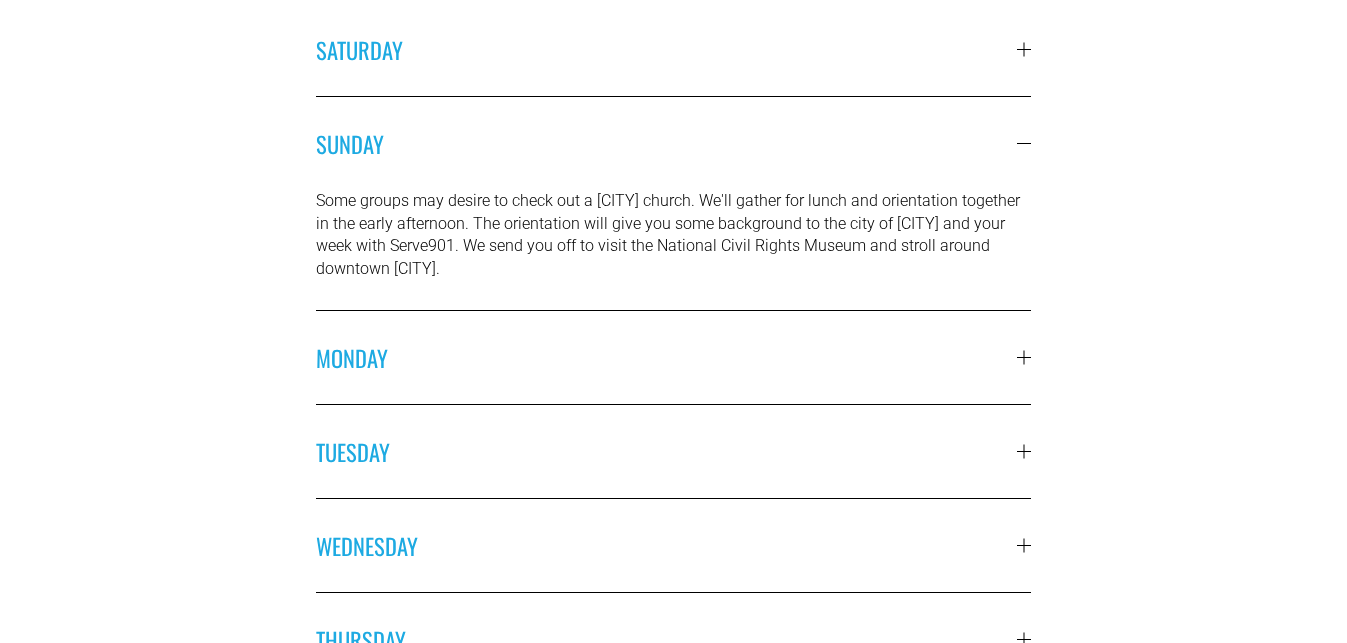 click on "MONDAY" at bounding box center [666, 357] 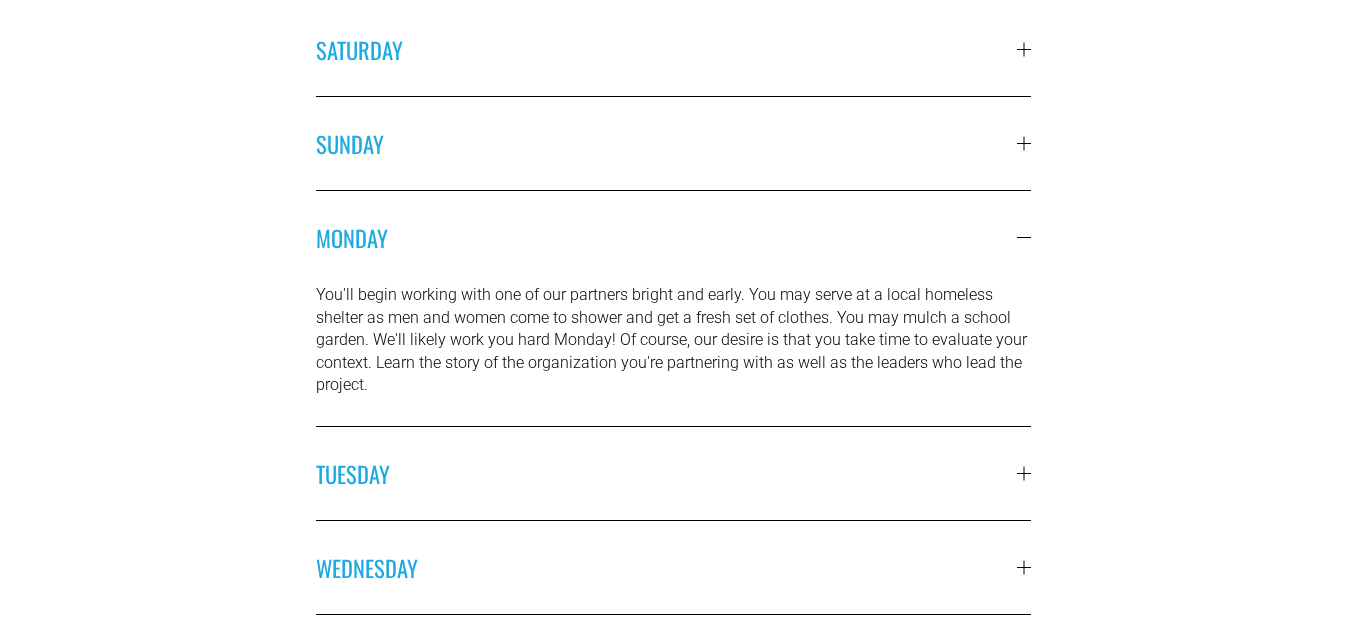 click on "TUESDAY" at bounding box center [673, 473] 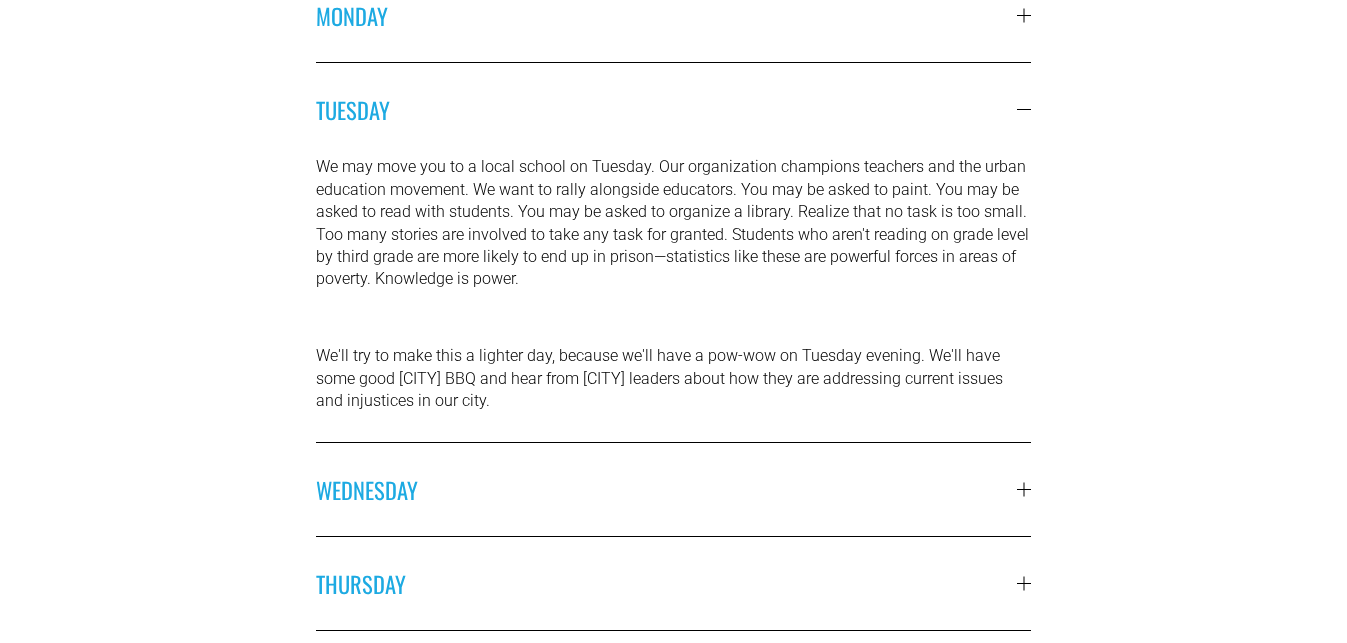 scroll, scrollTop: 770, scrollLeft: 0, axis: vertical 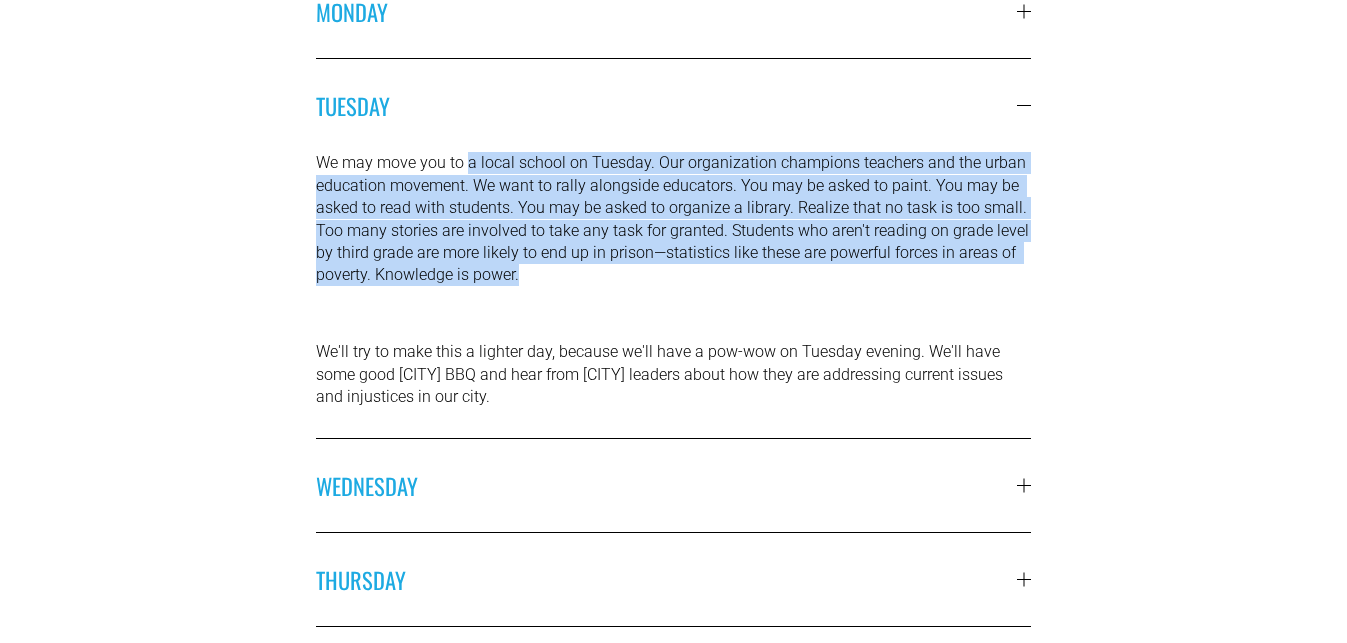 drag, startPoint x: 469, startPoint y: 168, endPoint x: 657, endPoint y: 313, distance: 237.42157 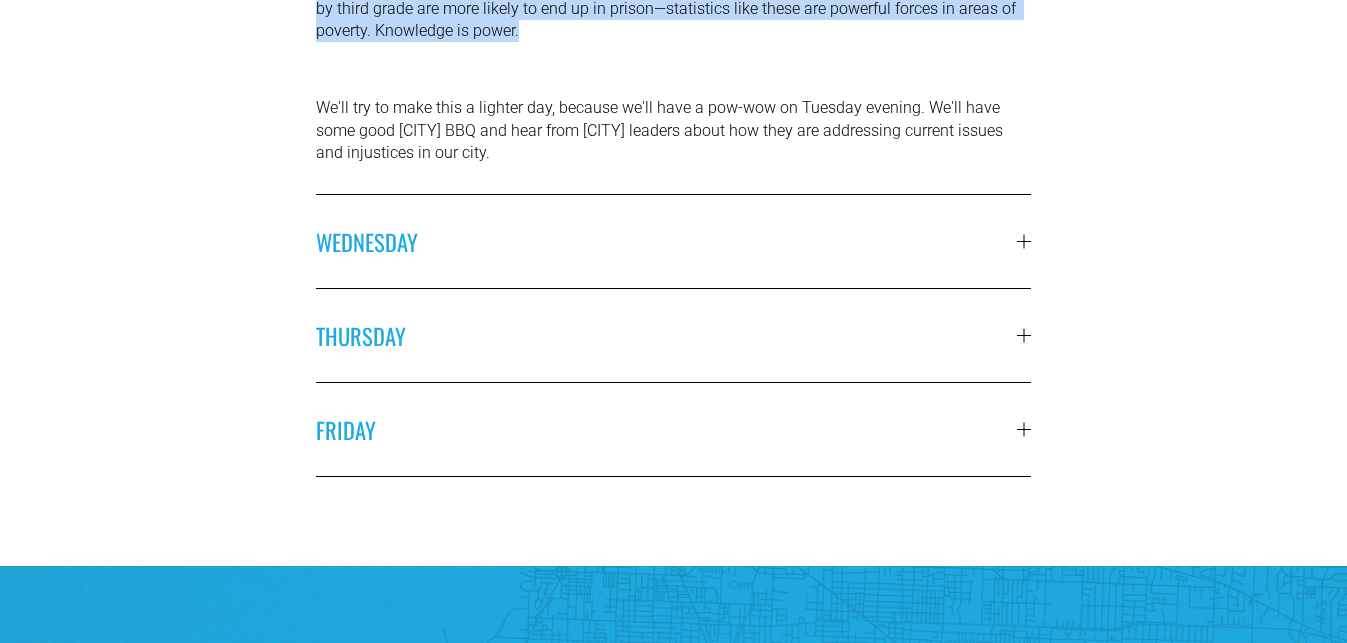 scroll, scrollTop: 1017, scrollLeft: 0, axis: vertical 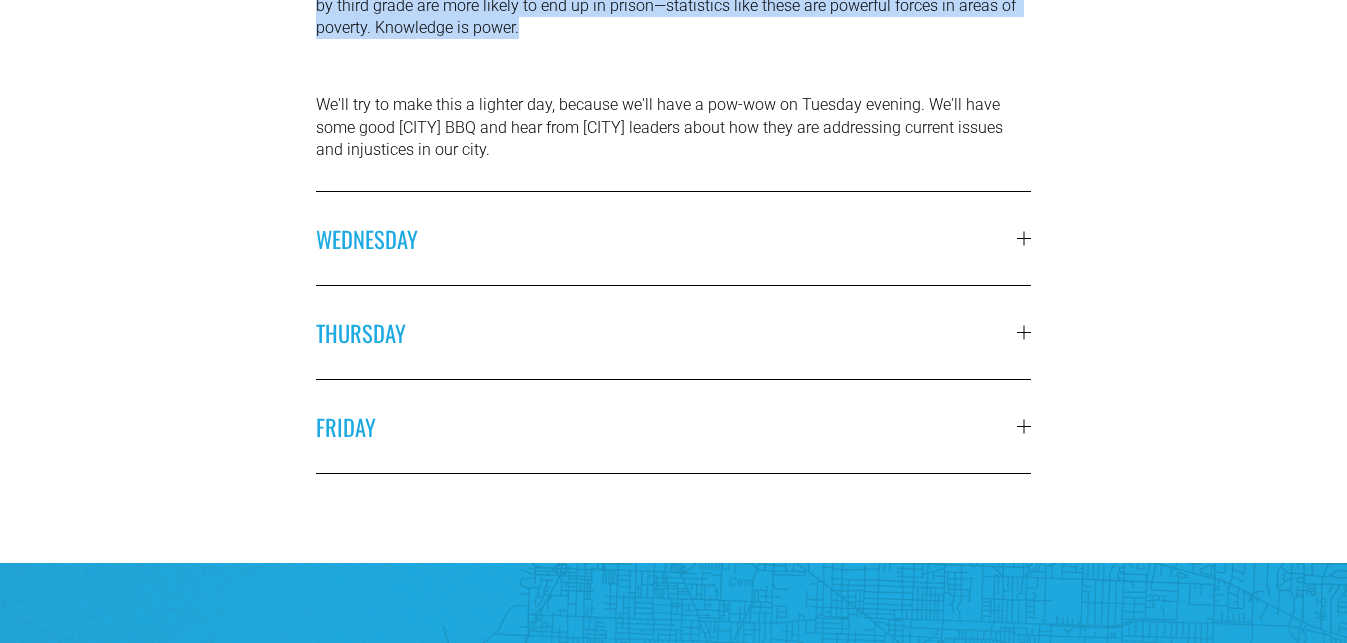 click on "WEDNESDAY" at bounding box center (666, 238) 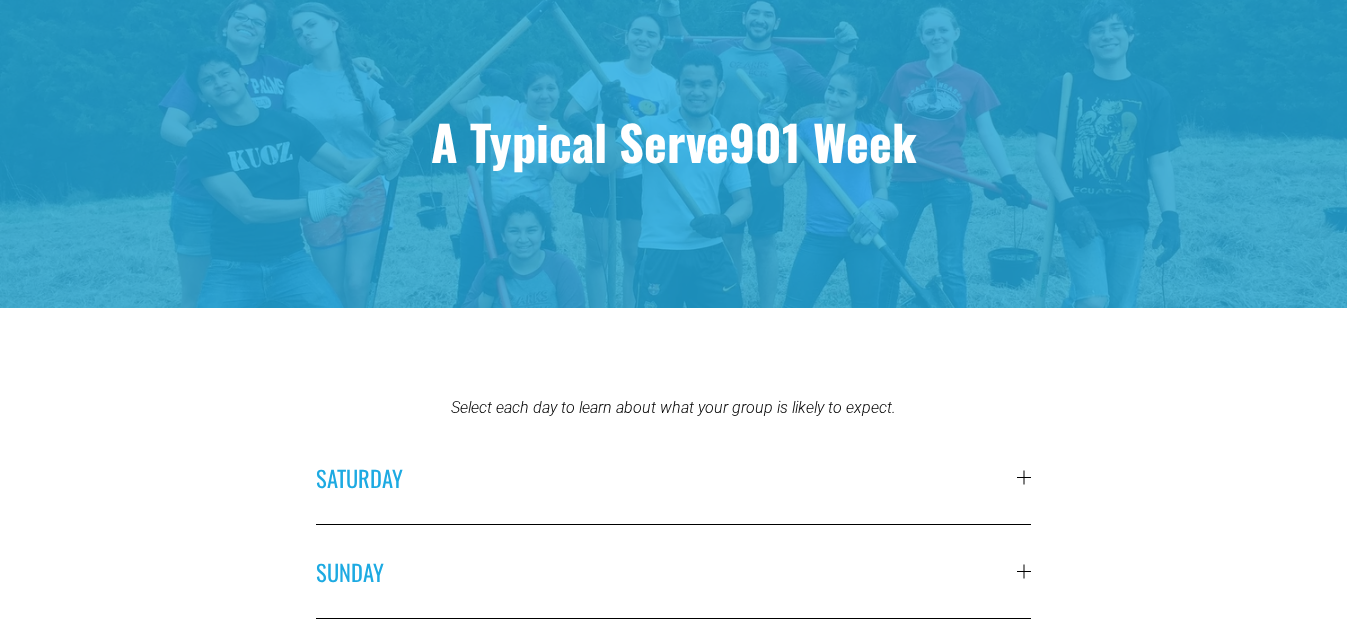 scroll, scrollTop: 0, scrollLeft: 0, axis: both 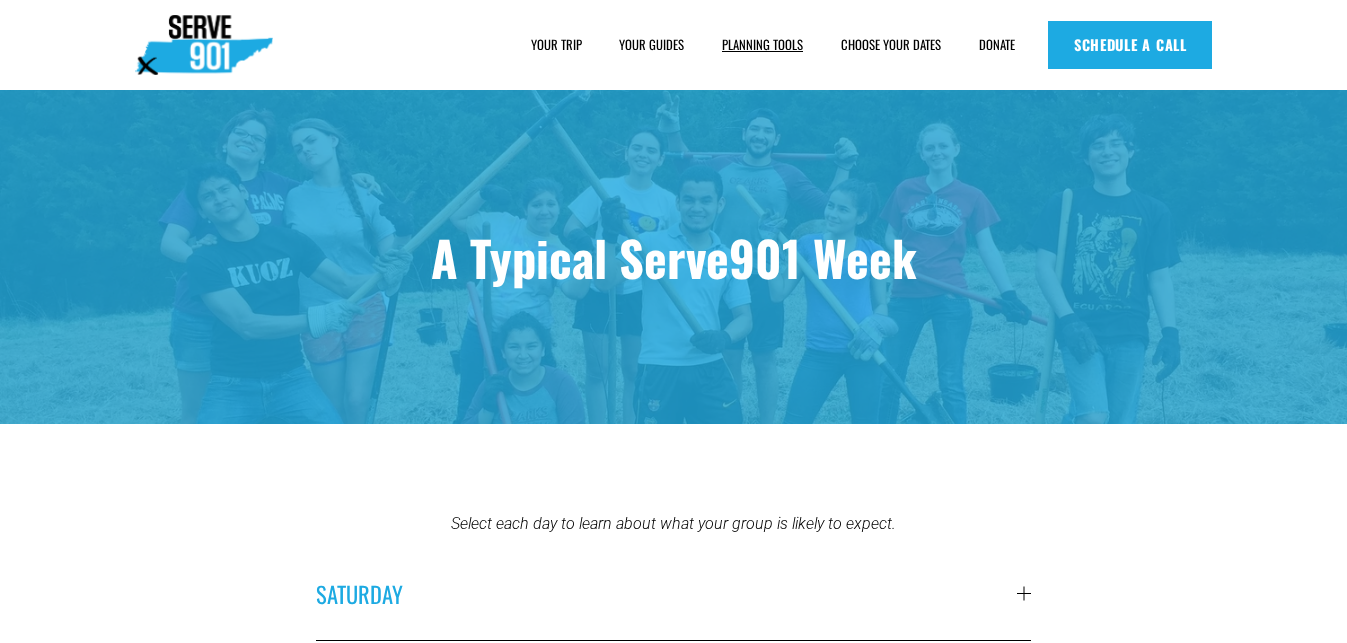 click on "HOUSING" at bounding box center (0, 0) 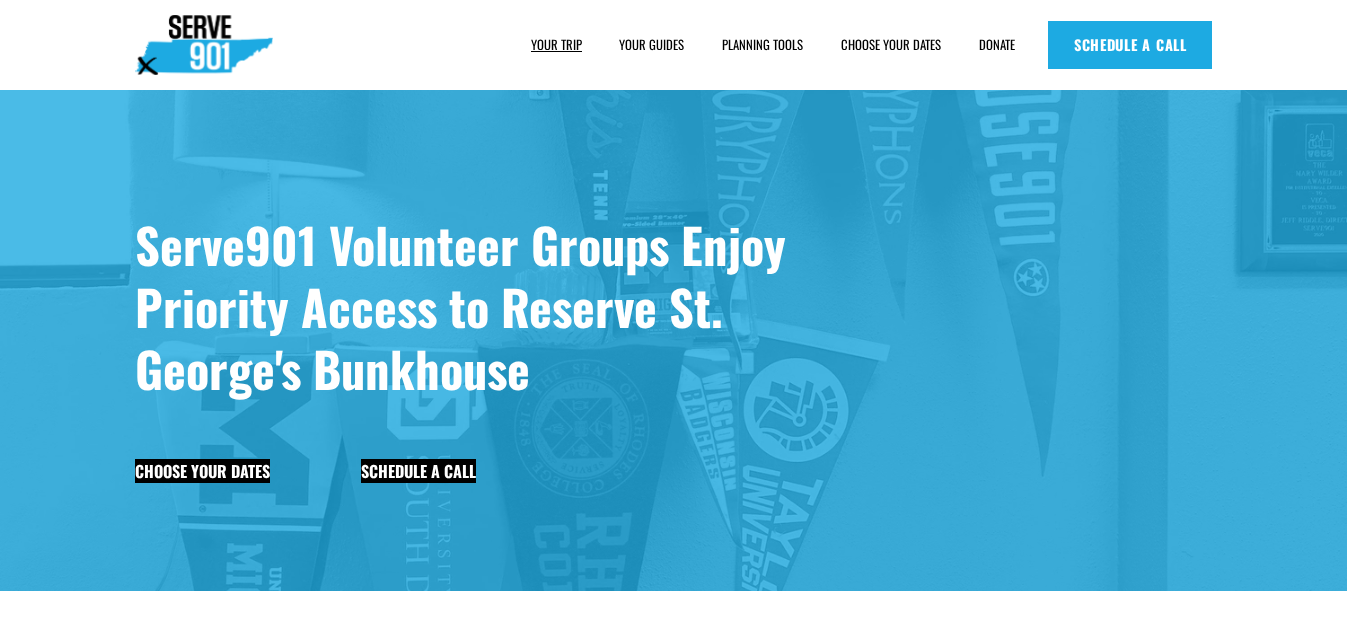 scroll, scrollTop: 0, scrollLeft: 0, axis: both 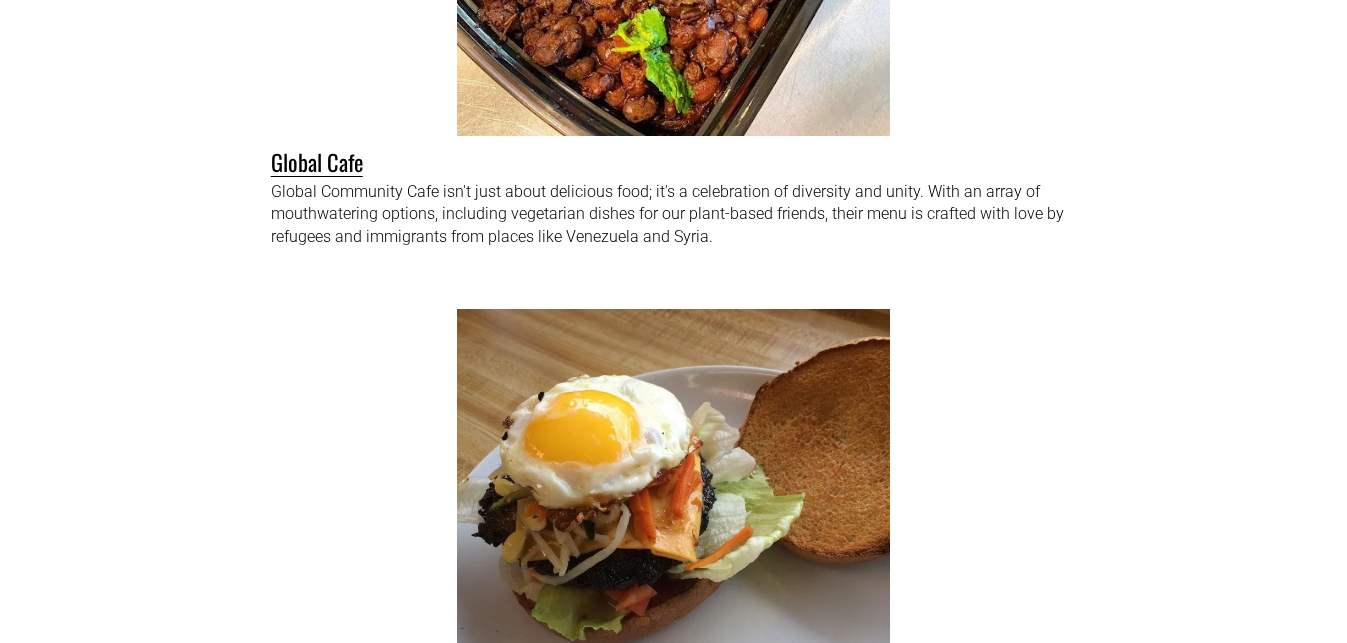 click on "Global Cafe" at bounding box center [317, 161] 